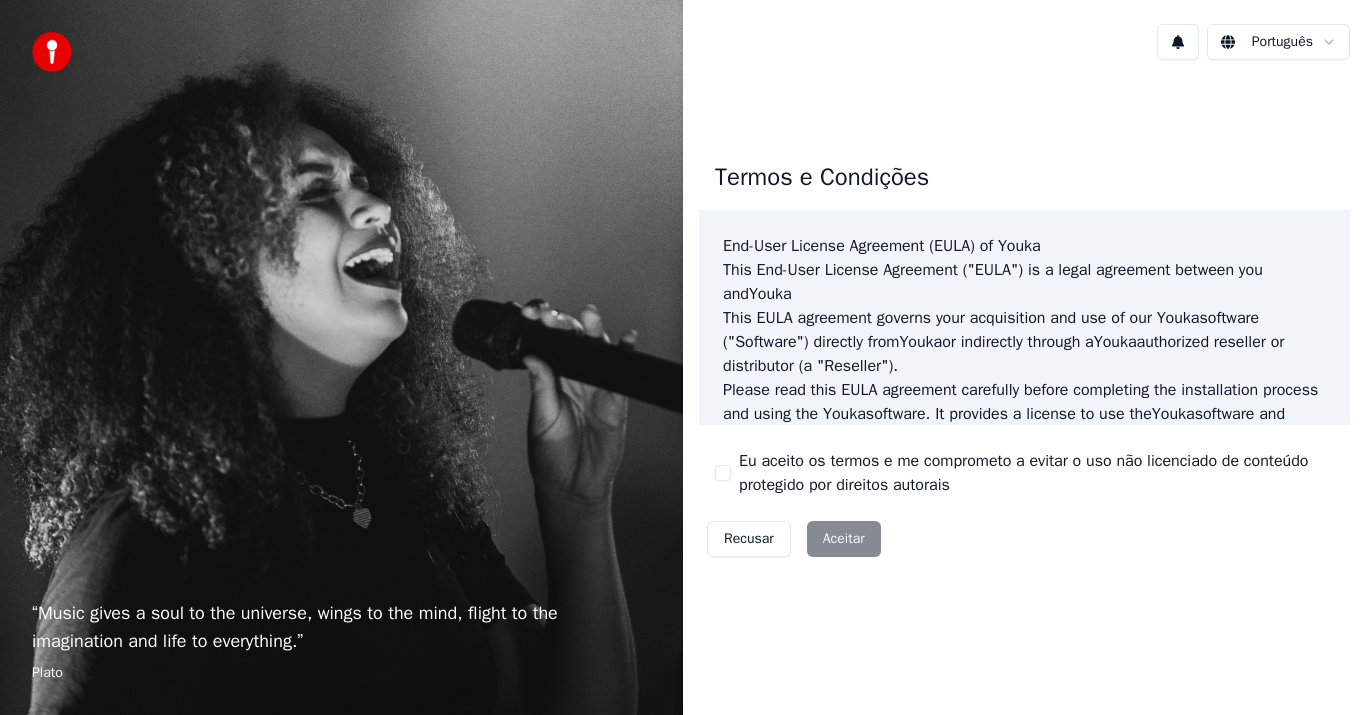 scroll, scrollTop: 0, scrollLeft: 0, axis: both 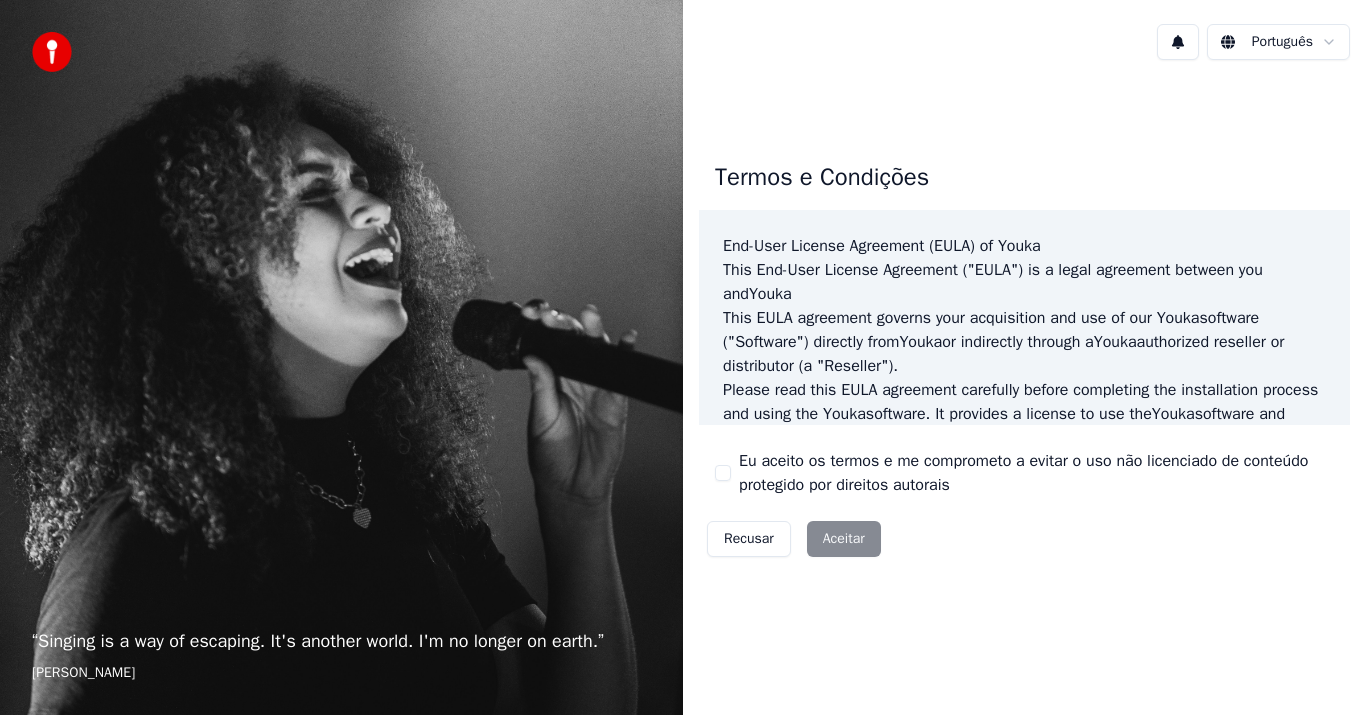 click on "Recusar Aceitar" at bounding box center (794, 539) 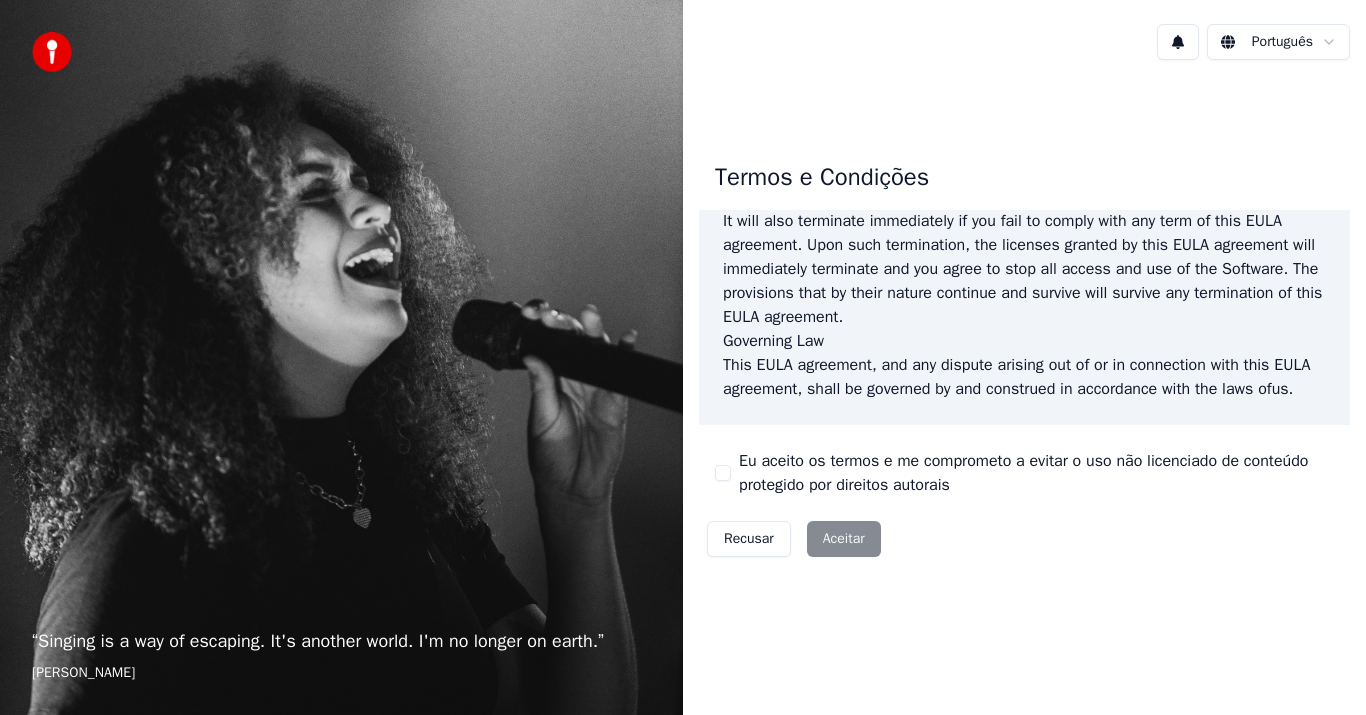 scroll, scrollTop: 1369, scrollLeft: 0, axis: vertical 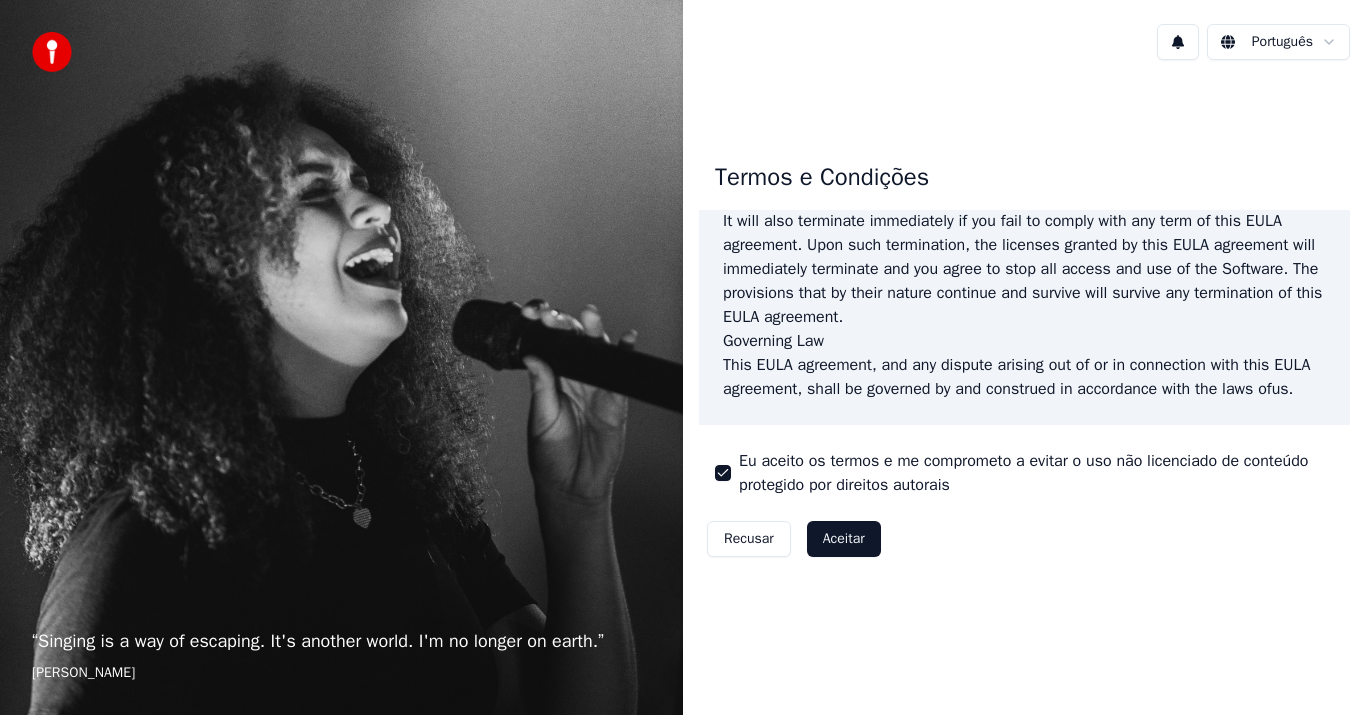 click on "Aceitar" at bounding box center (844, 539) 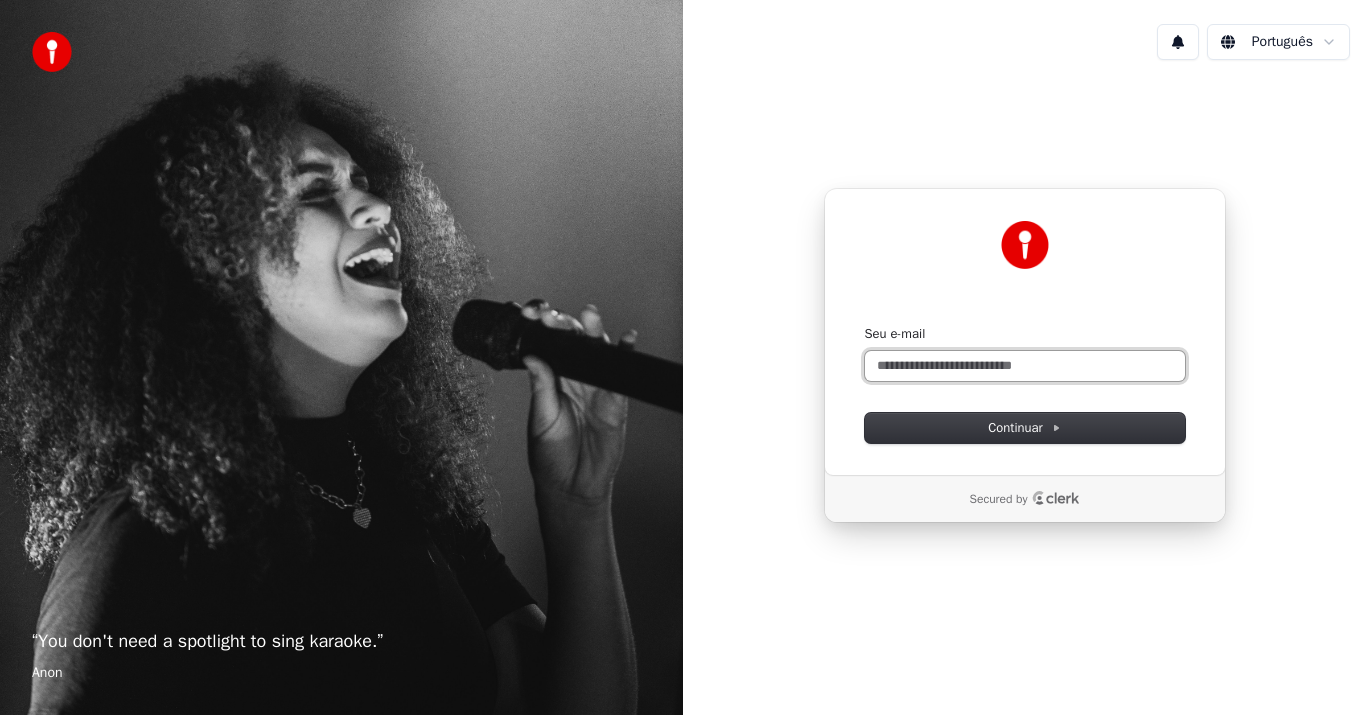 click on "Seu e-mail" at bounding box center [1025, 366] 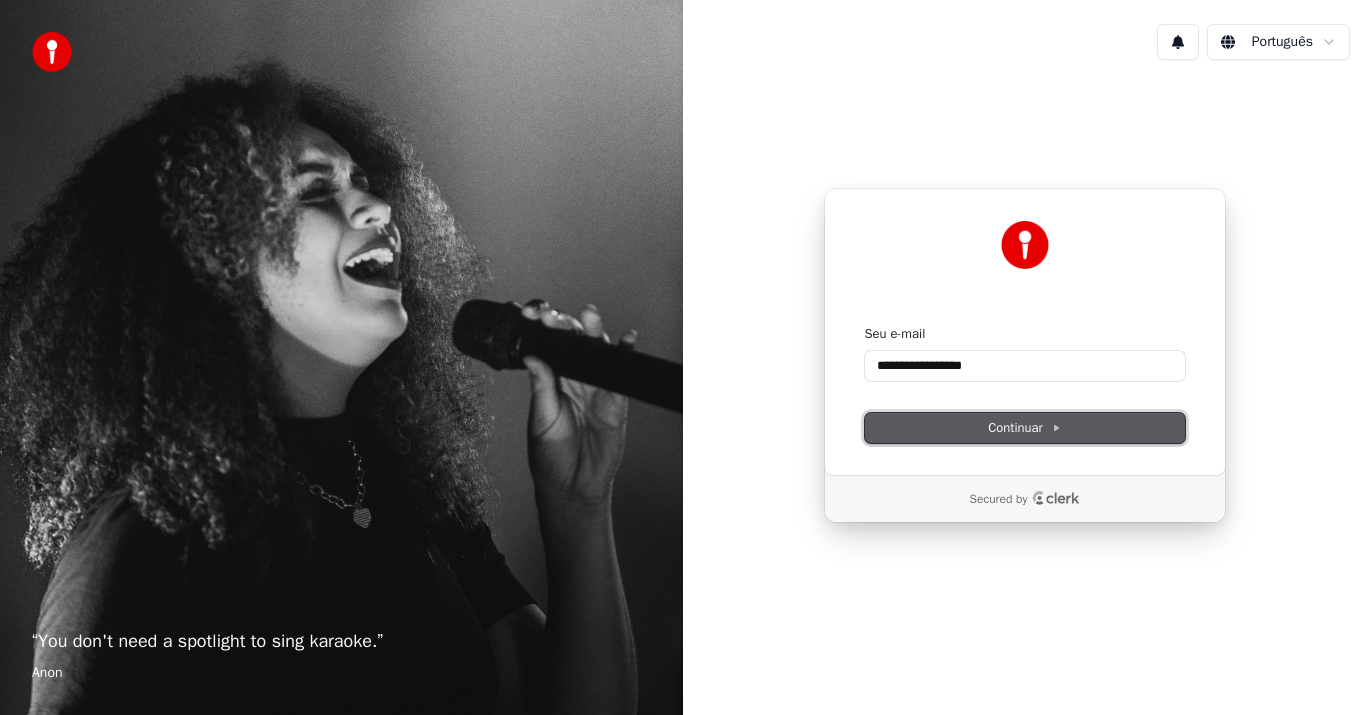 click on "Continuar" at bounding box center [1024, 428] 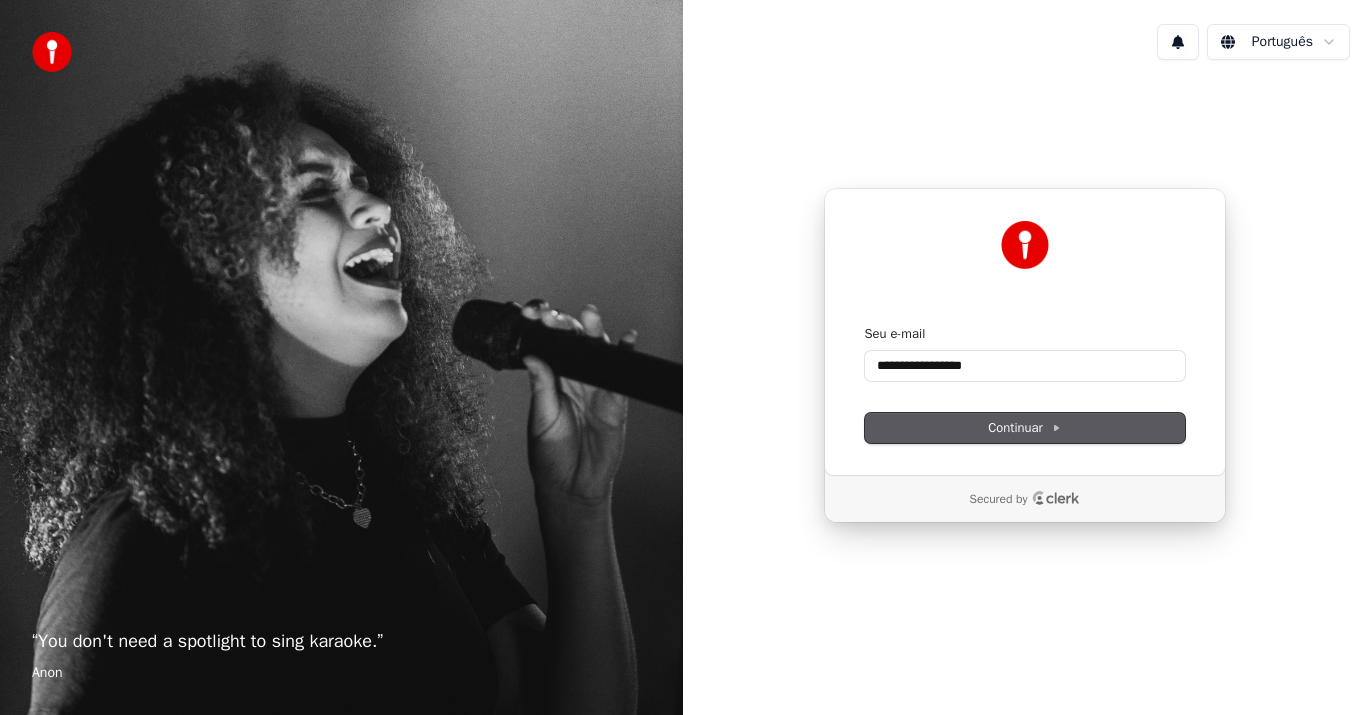 type on "**********" 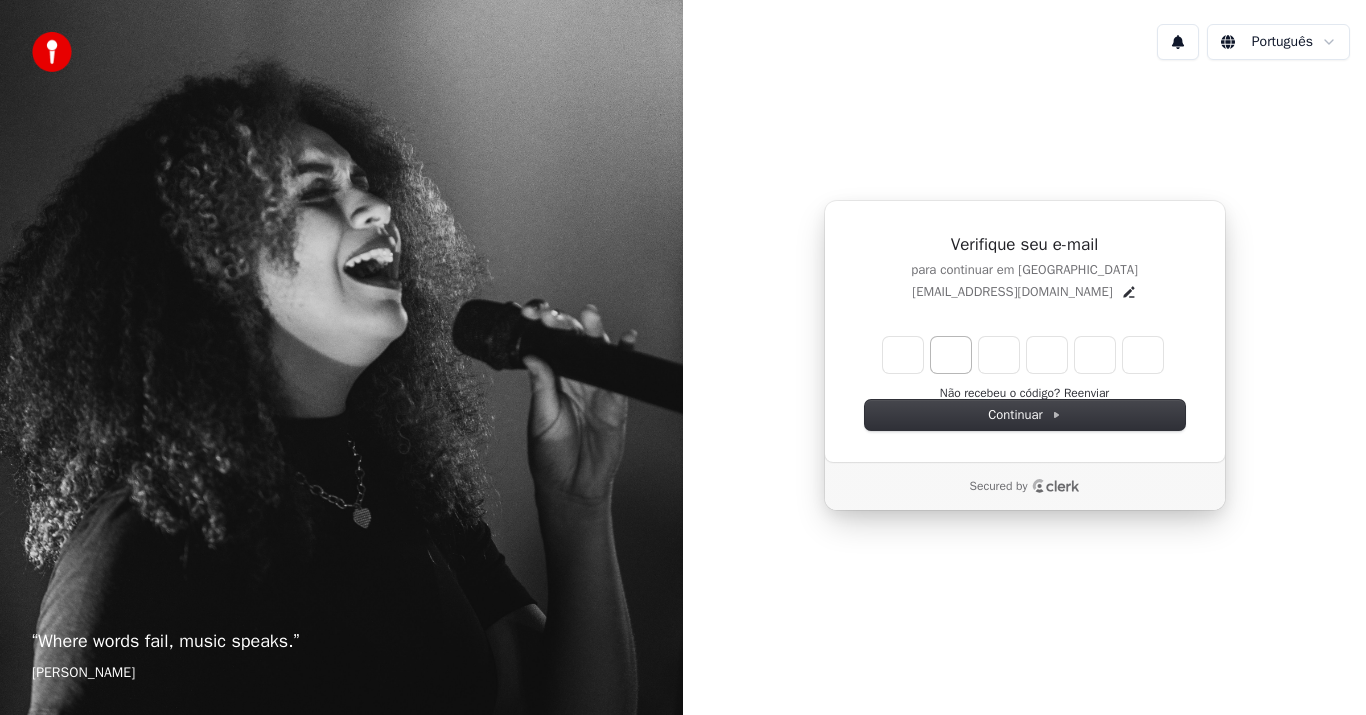 type on "******" 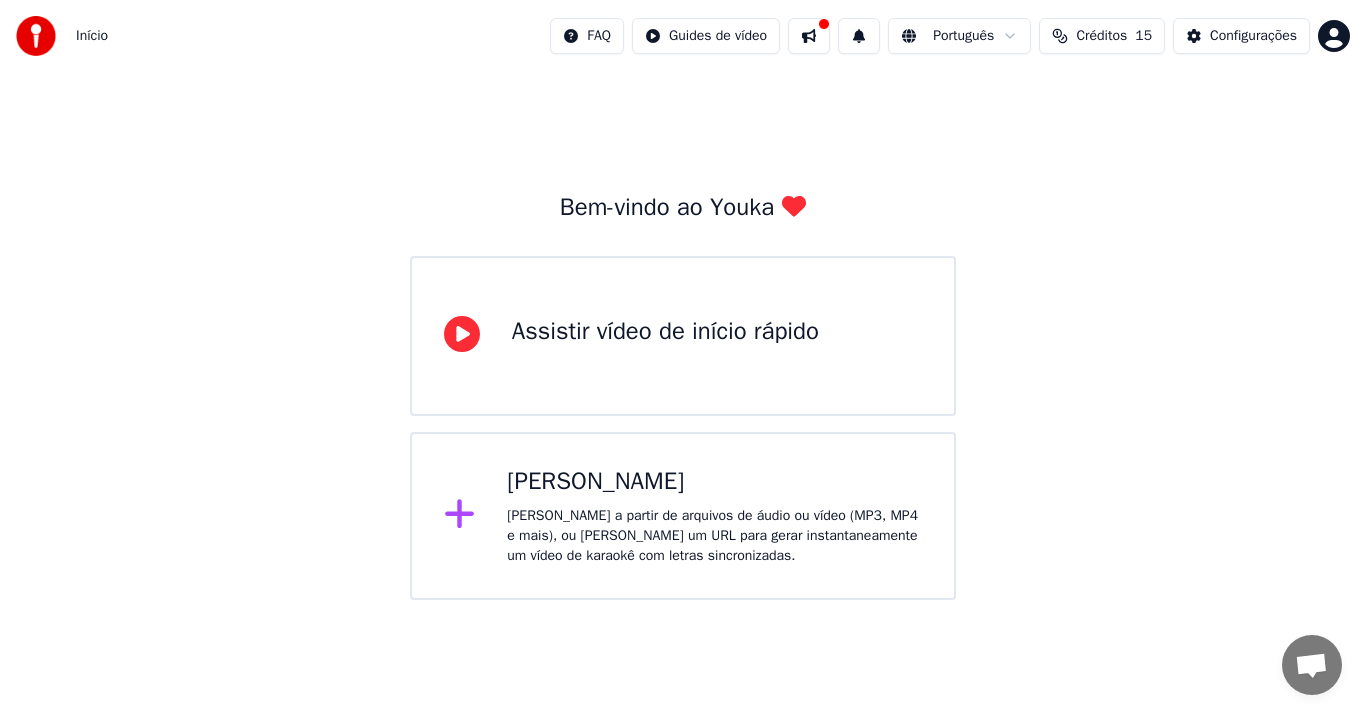 click on "Créditos 15" at bounding box center (1102, 36) 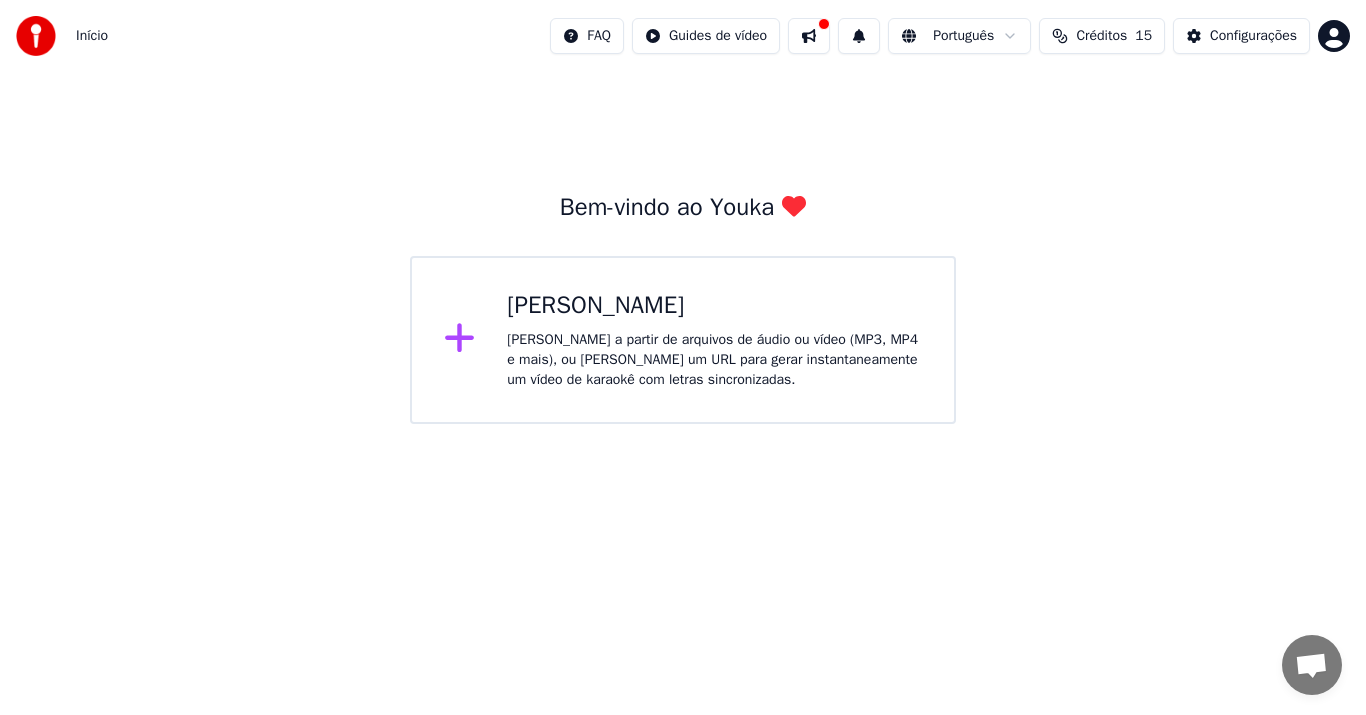 click on "Criar Karaokê Crie karaokê a partir de arquivos de áudio ou vídeo (MP3, MP4 e mais), ou cole um URL para gerar instantaneamente um vídeo de karaokê com letras sincronizadas." at bounding box center [683, 340] 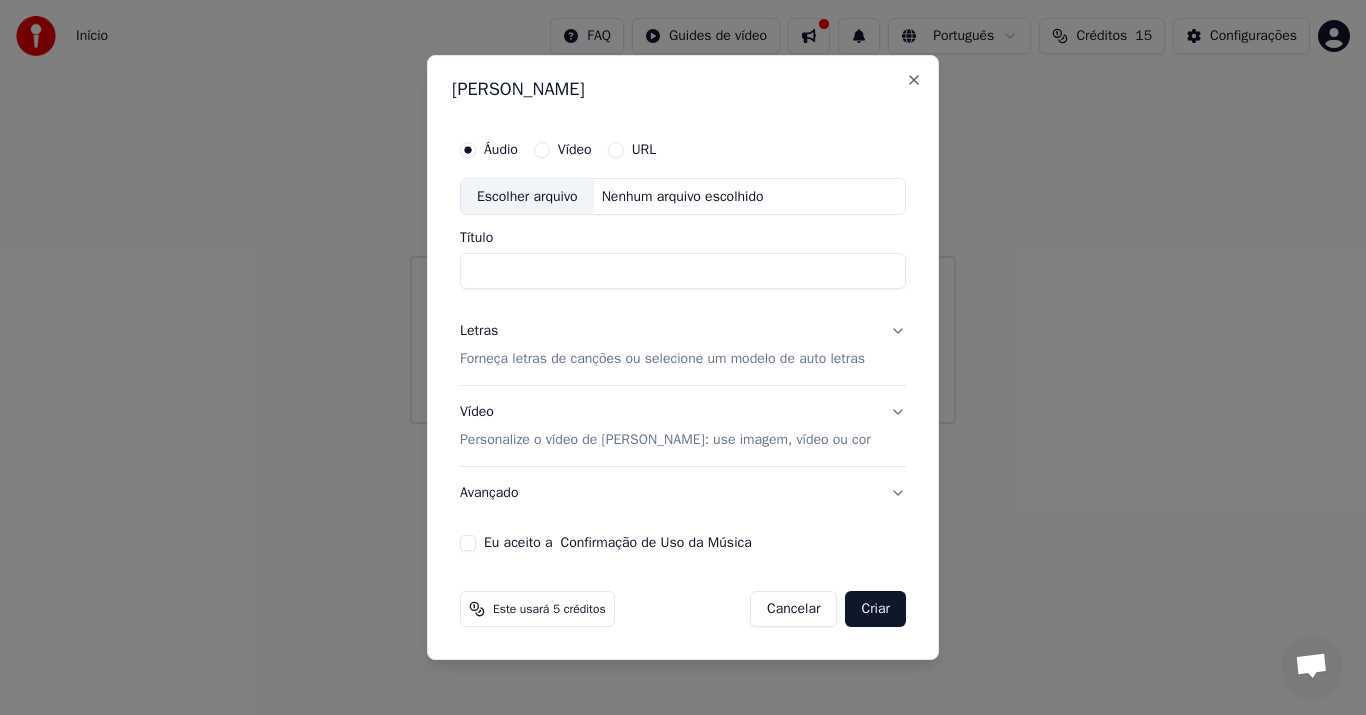 click on "Vídeo" at bounding box center (542, 150) 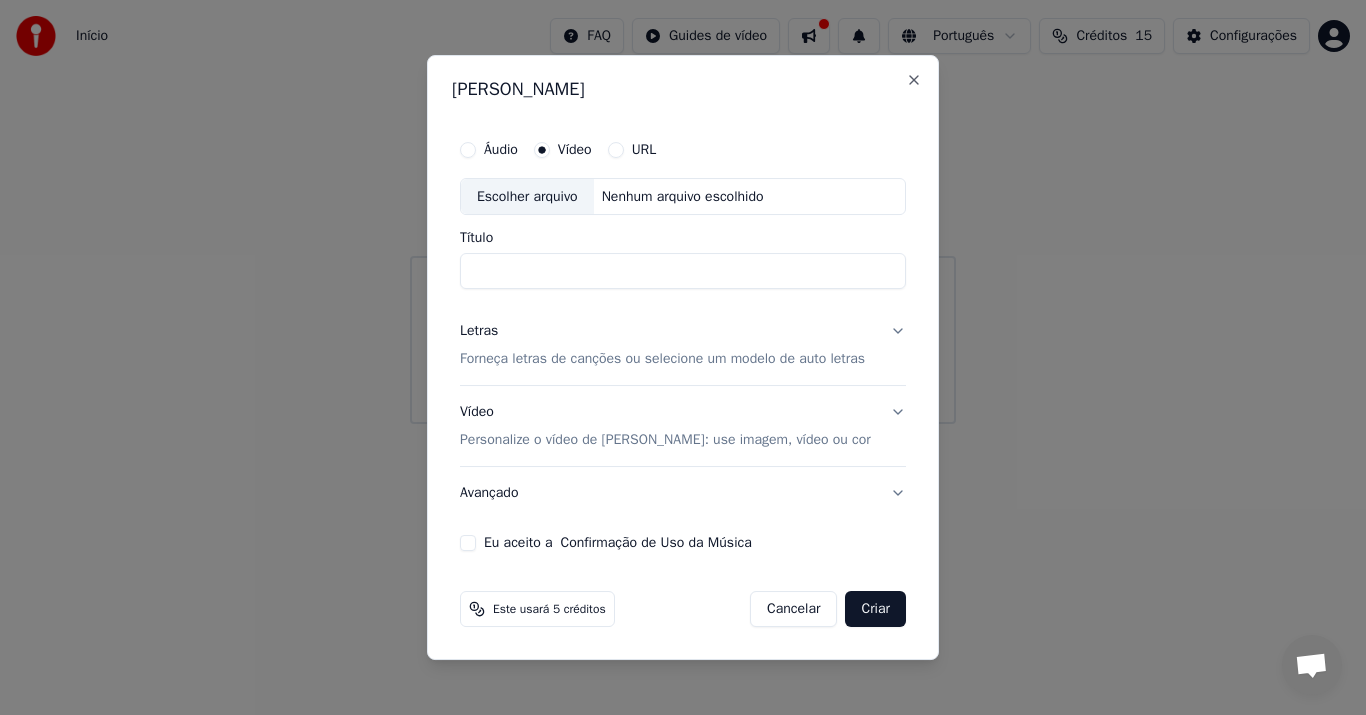 click on "URL" at bounding box center [616, 150] 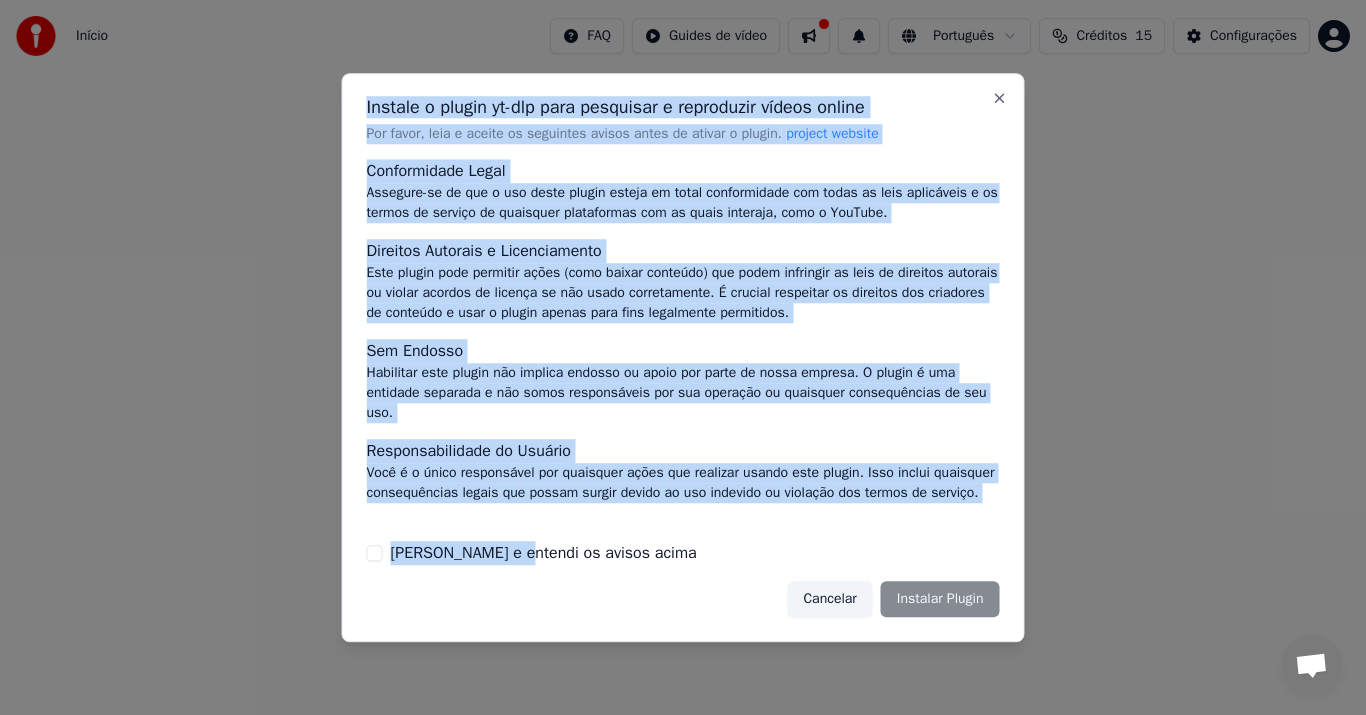 drag, startPoint x: 552, startPoint y: 698, endPoint x: 481, endPoint y: 558, distance: 156.97452 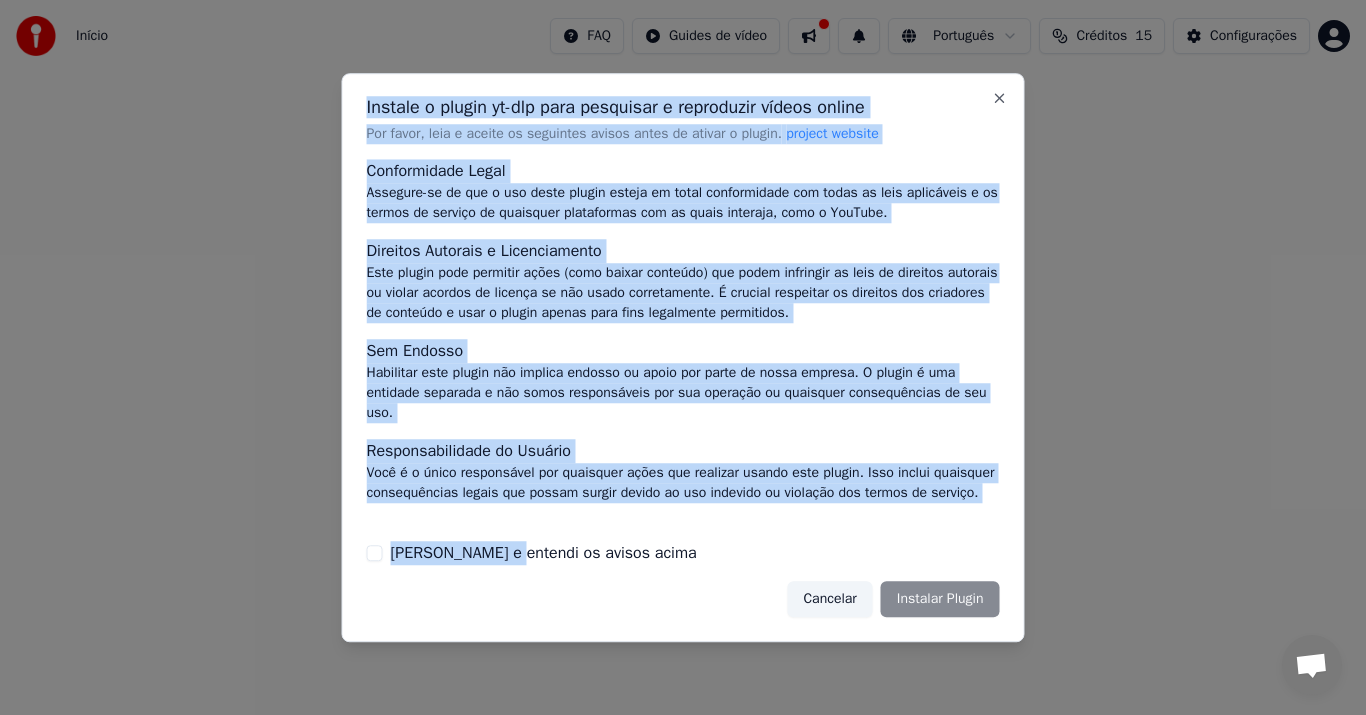click on "[PERSON_NAME] e entendi os avisos acima" at bounding box center [375, 553] 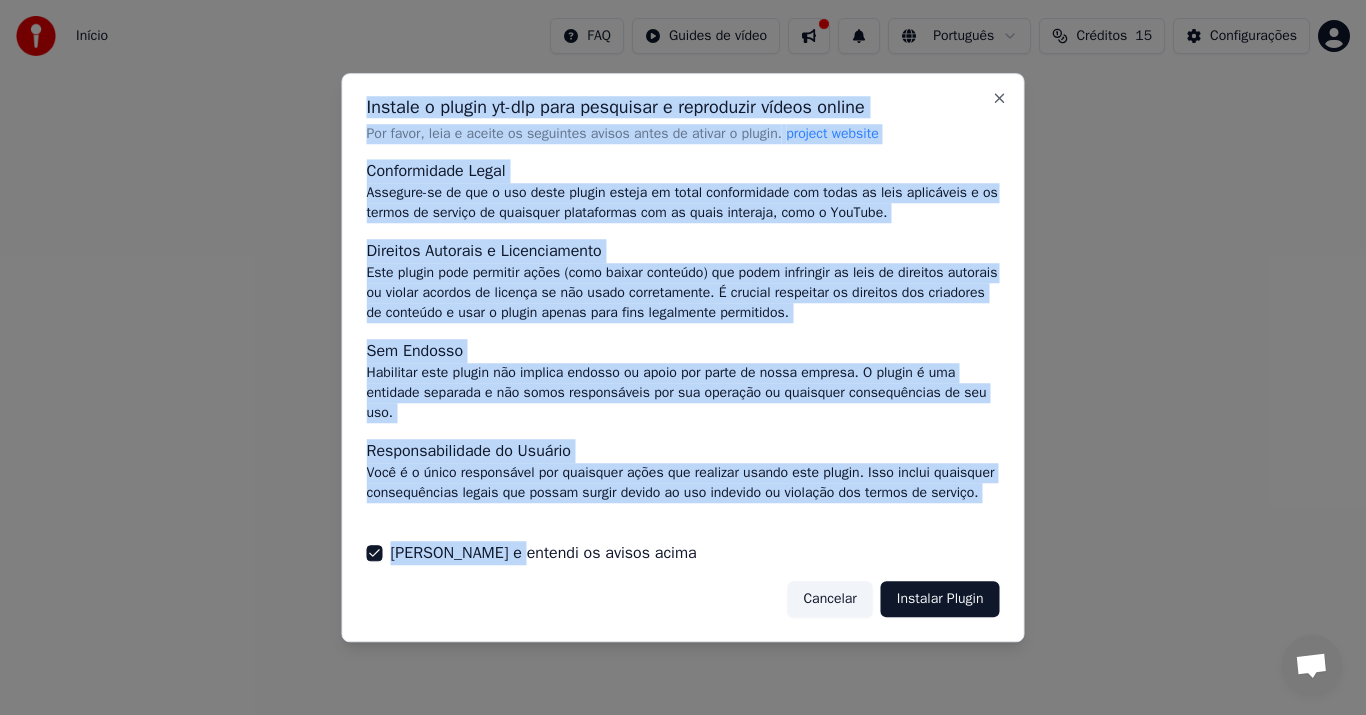 click on "Instalar Plugin" at bounding box center (940, 599) 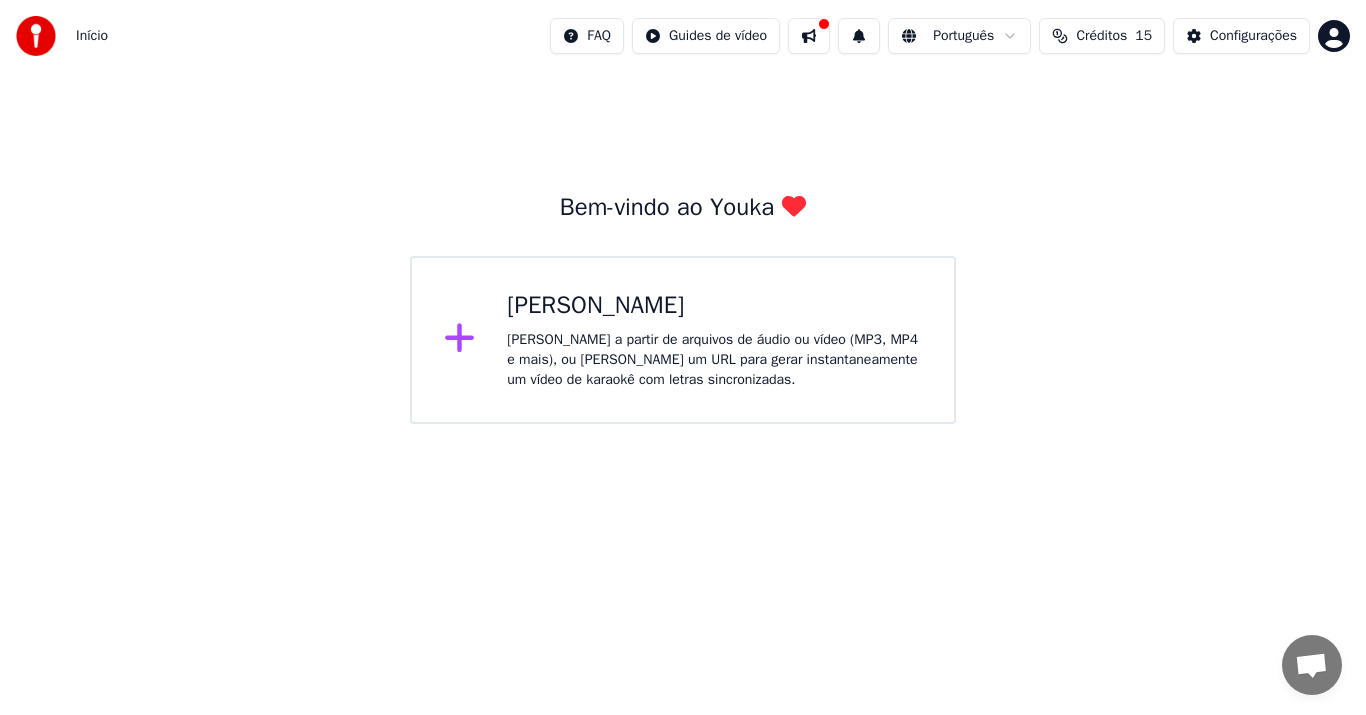 click 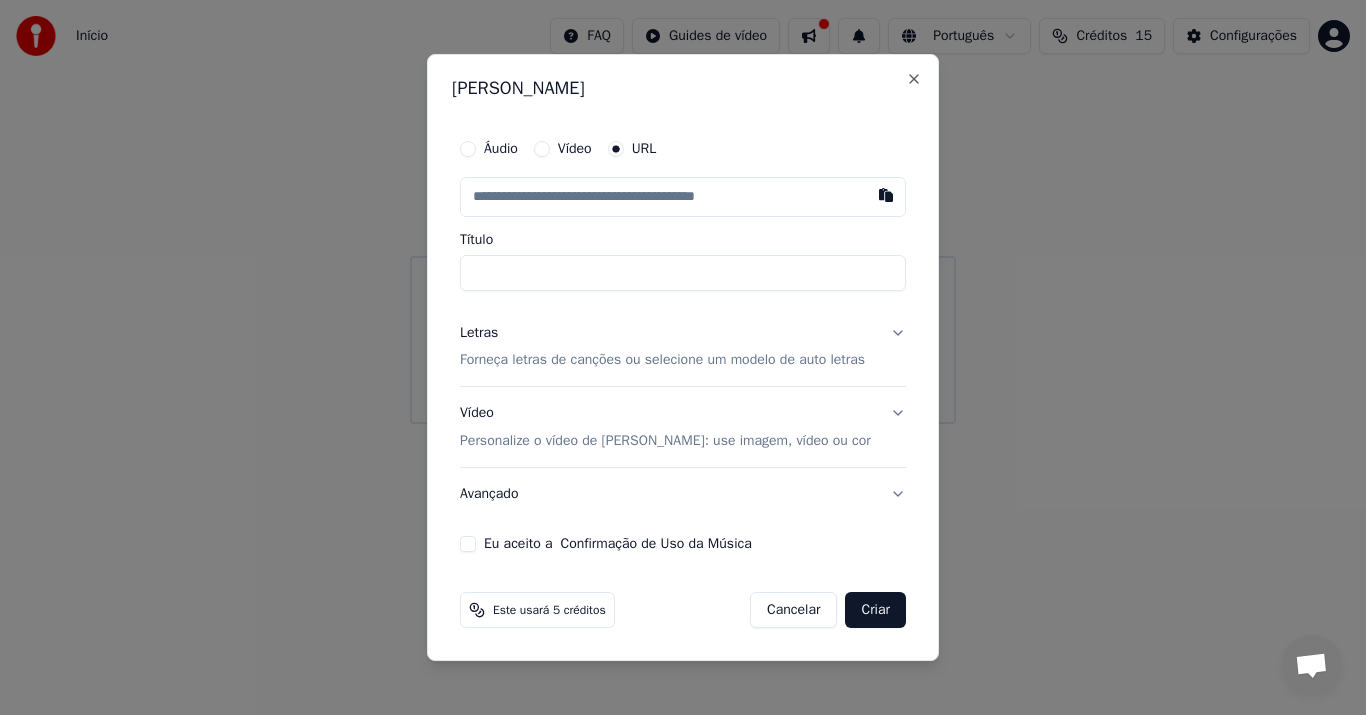 type on "**********" 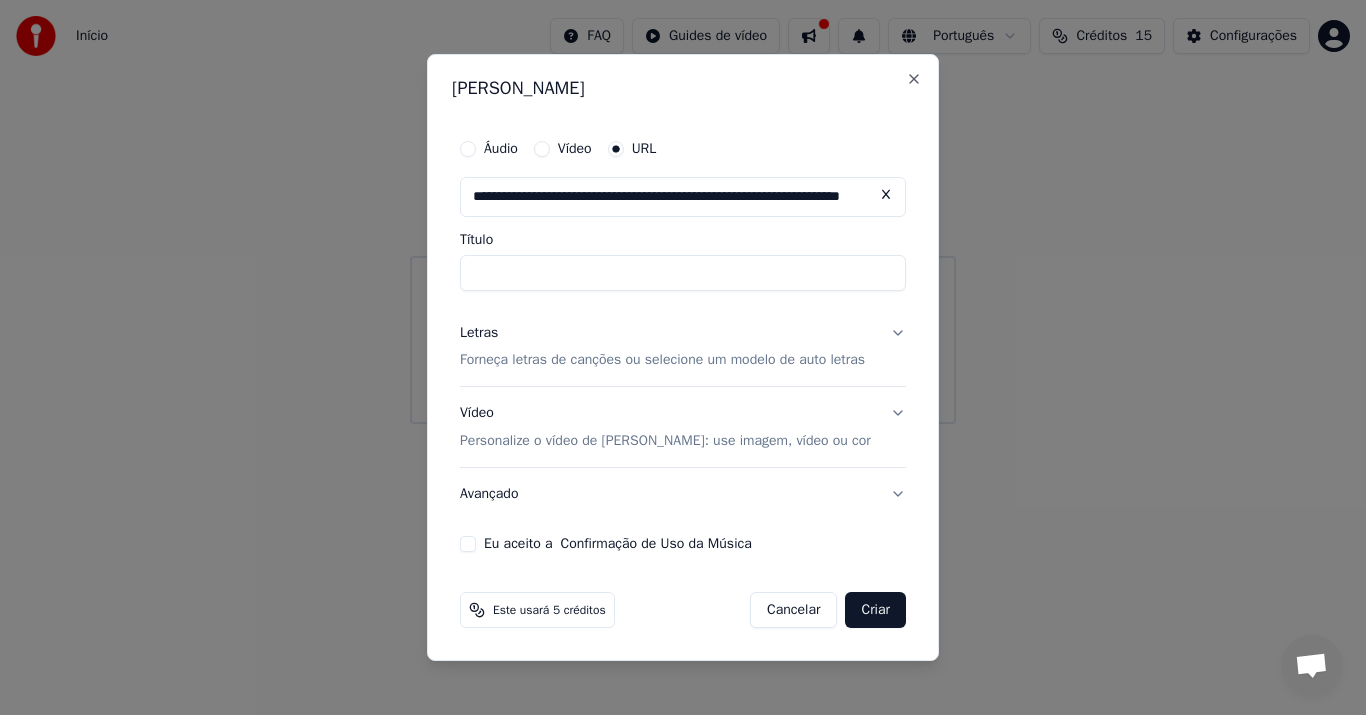 scroll, scrollTop: 0, scrollLeft: 91, axis: horizontal 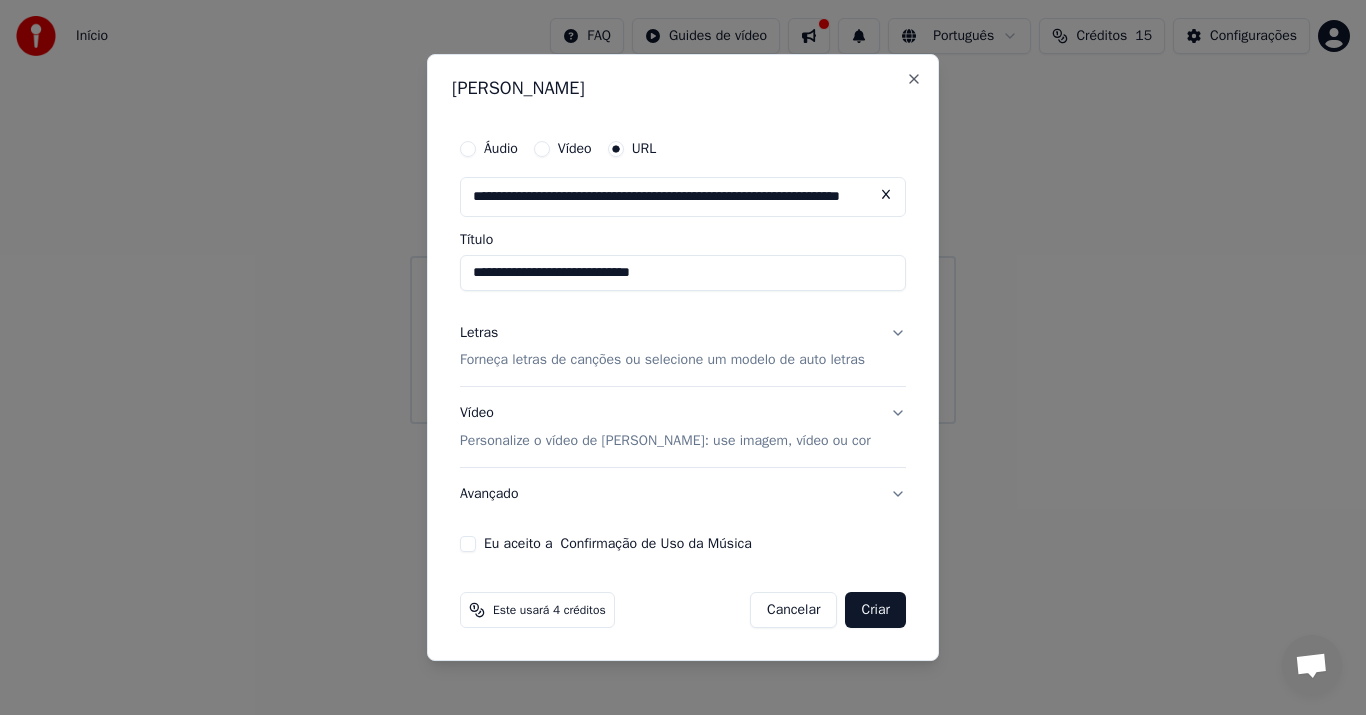 type on "**********" 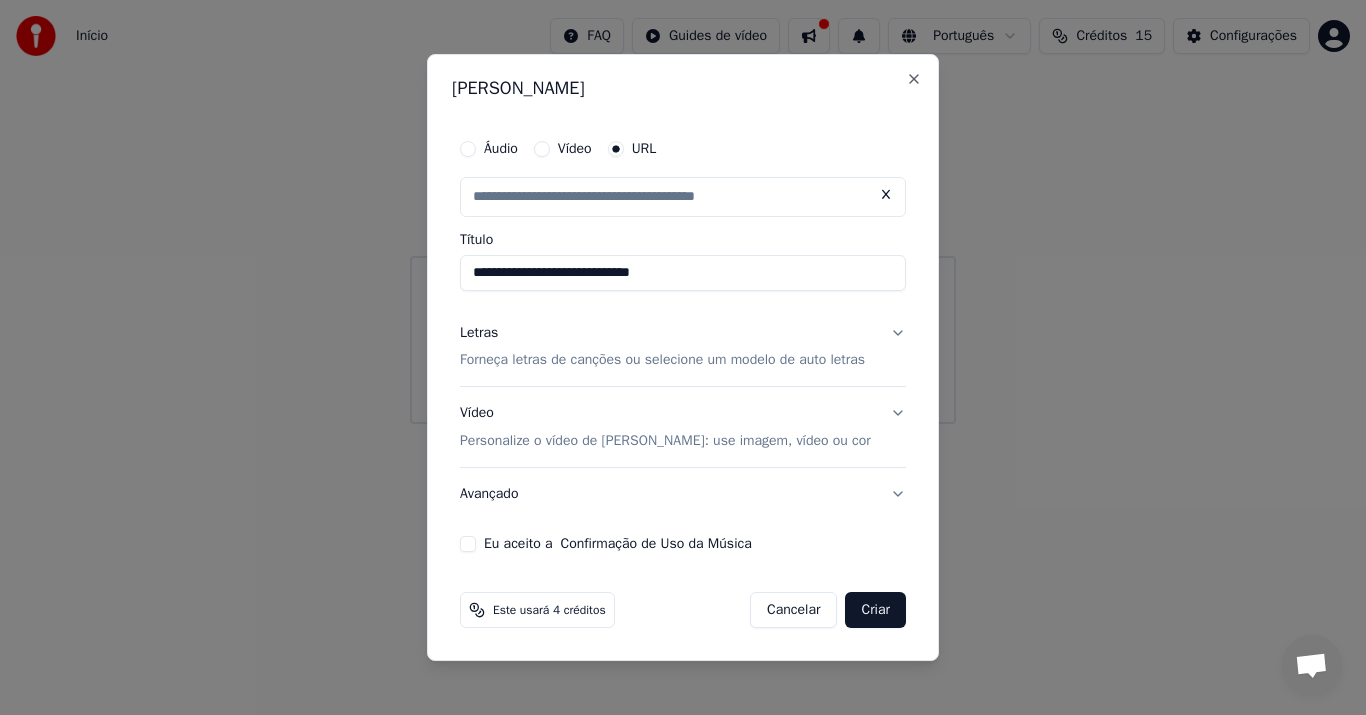 scroll, scrollTop: 0, scrollLeft: 0, axis: both 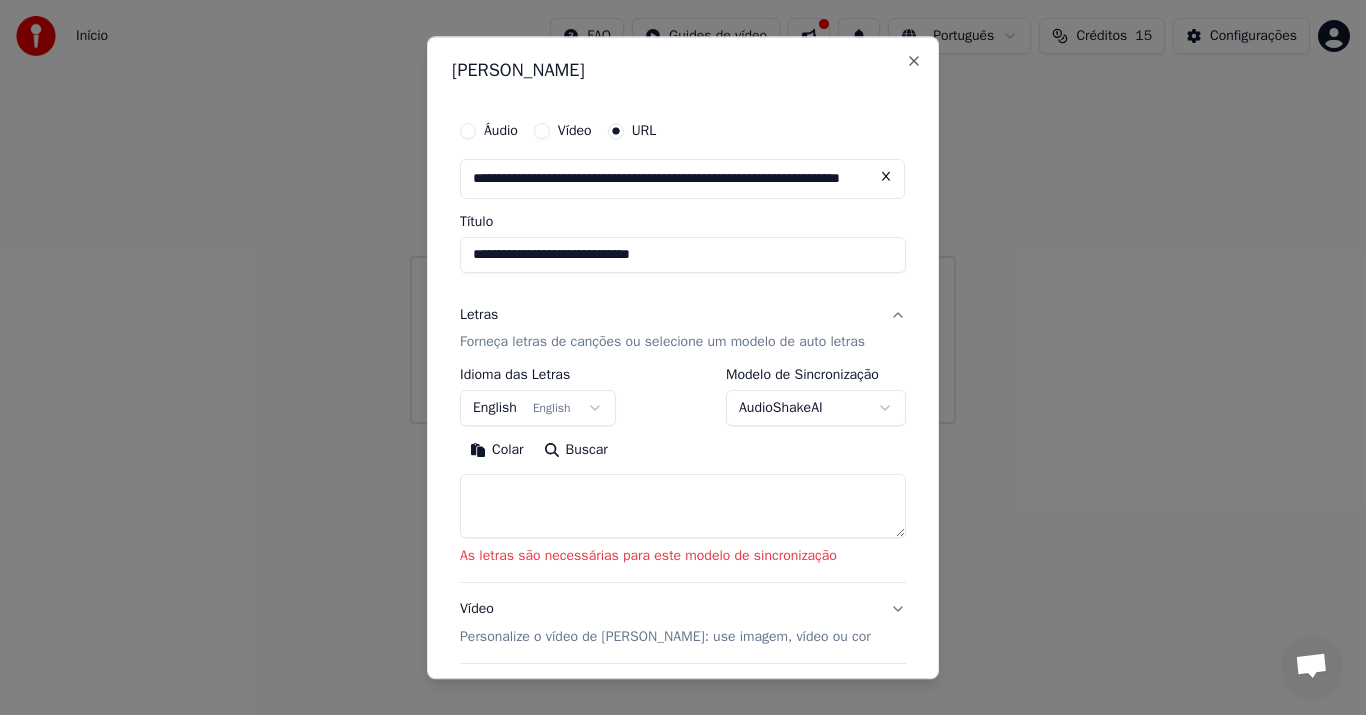 click on "English English" at bounding box center (538, 409) 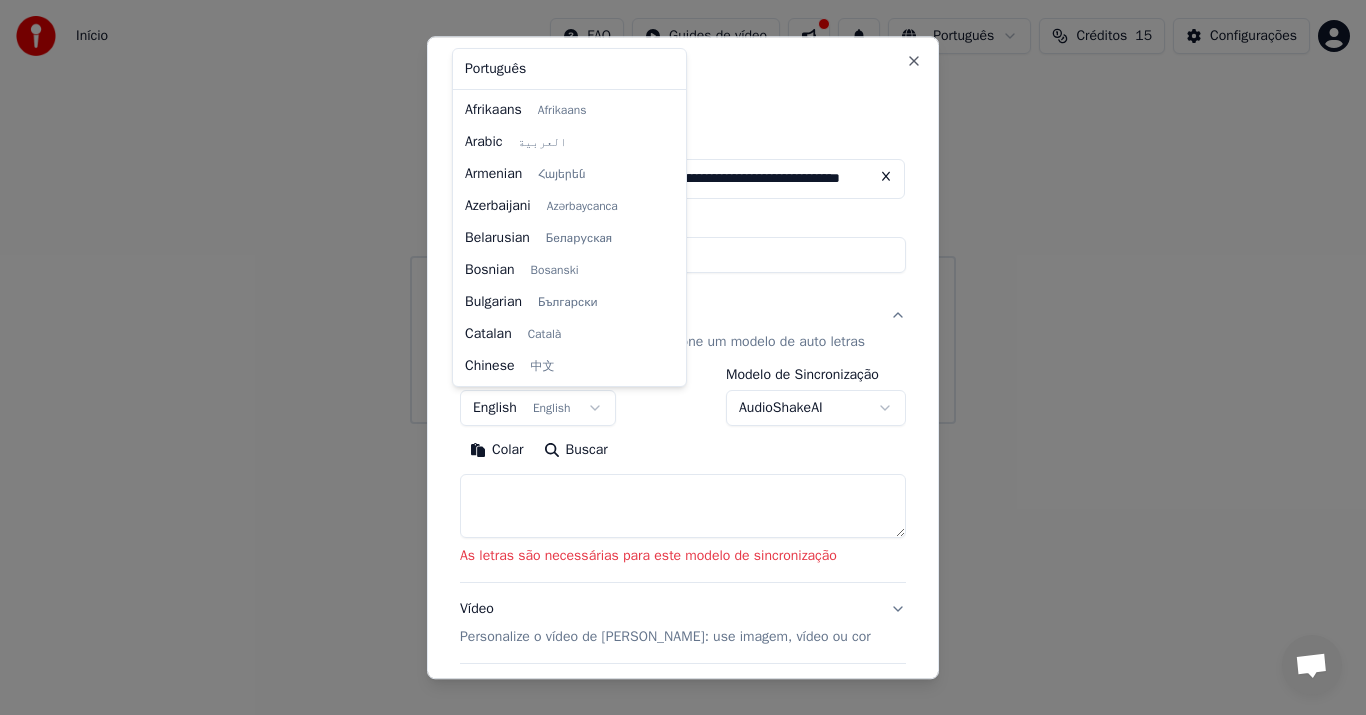 scroll, scrollTop: 160, scrollLeft: 0, axis: vertical 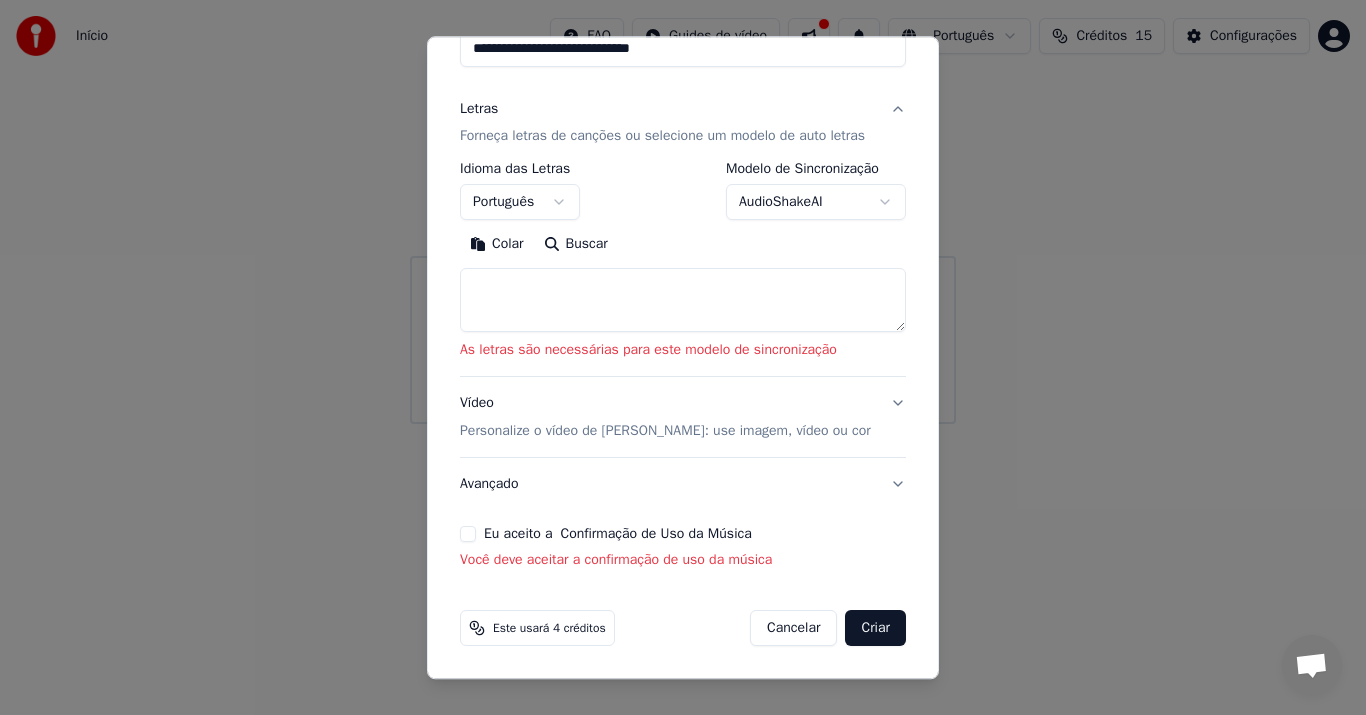 click on "Criar" at bounding box center (875, 629) 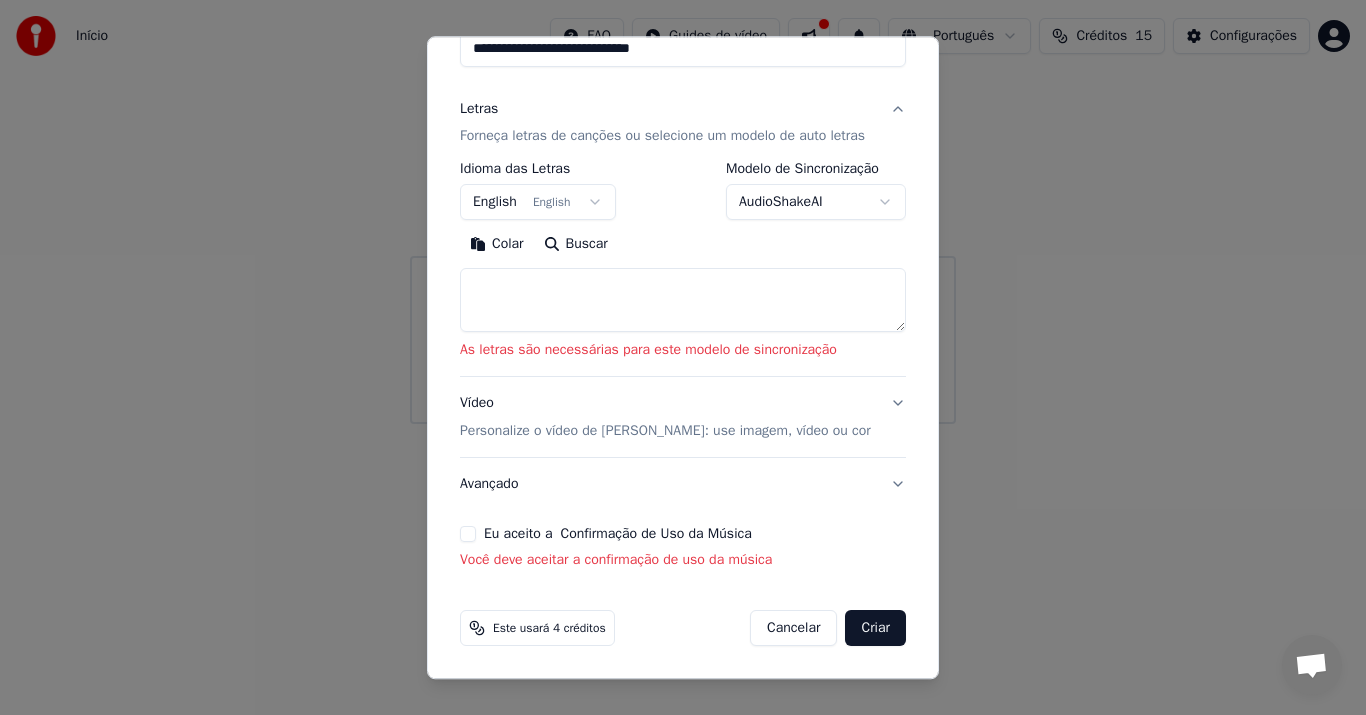 click on "Criar" at bounding box center (875, 629) 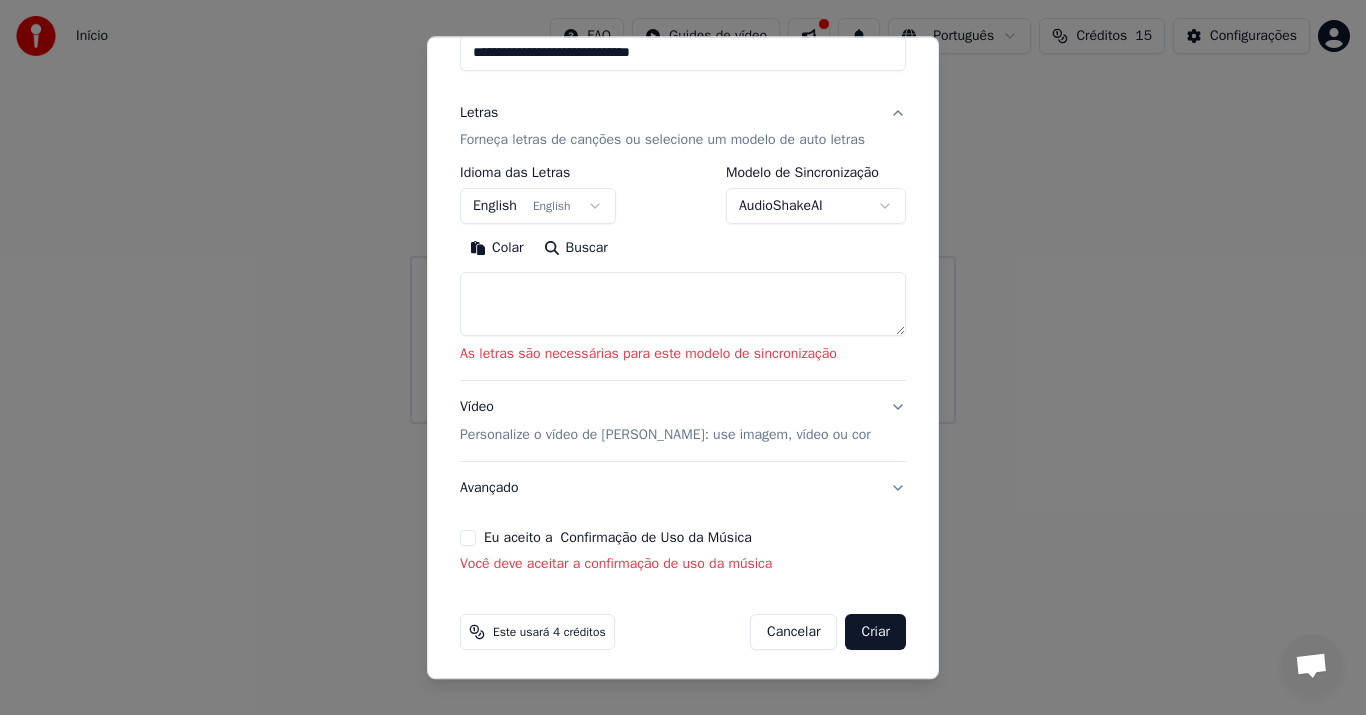 scroll, scrollTop: 206, scrollLeft: 0, axis: vertical 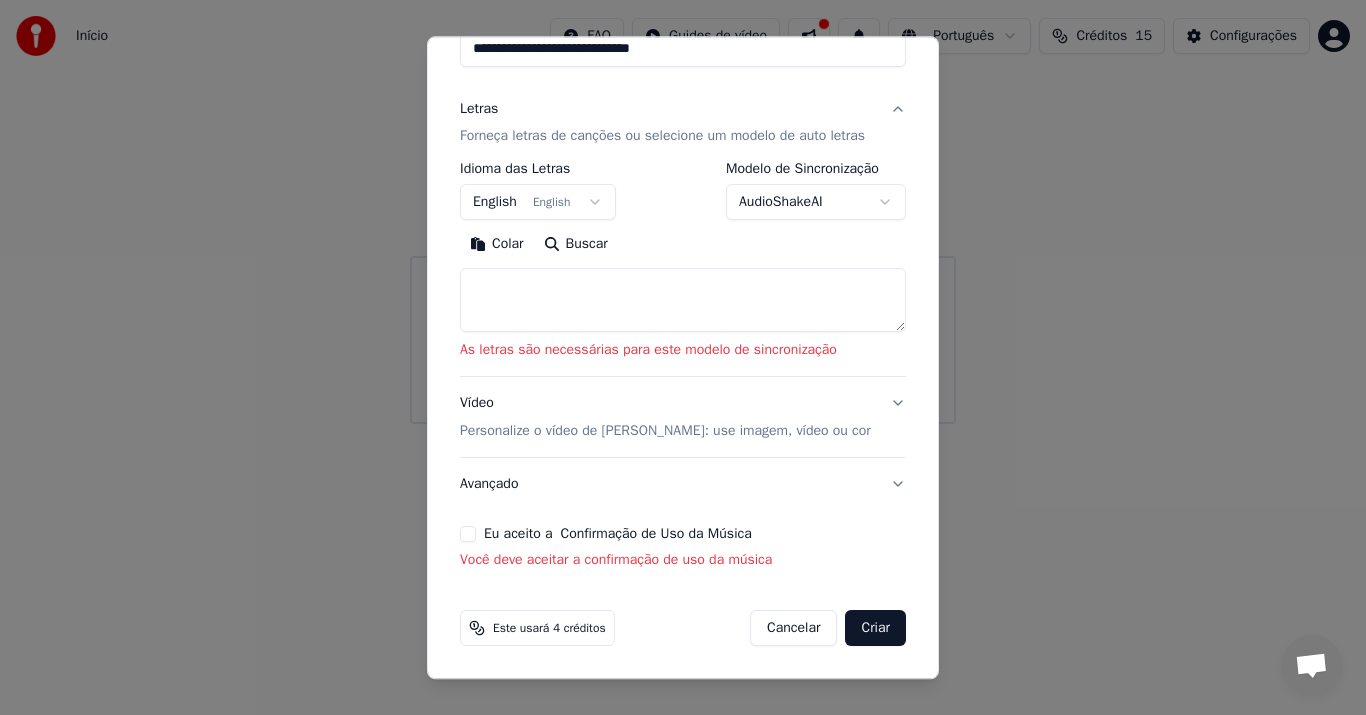 click on "Cancelar" at bounding box center (793, 629) 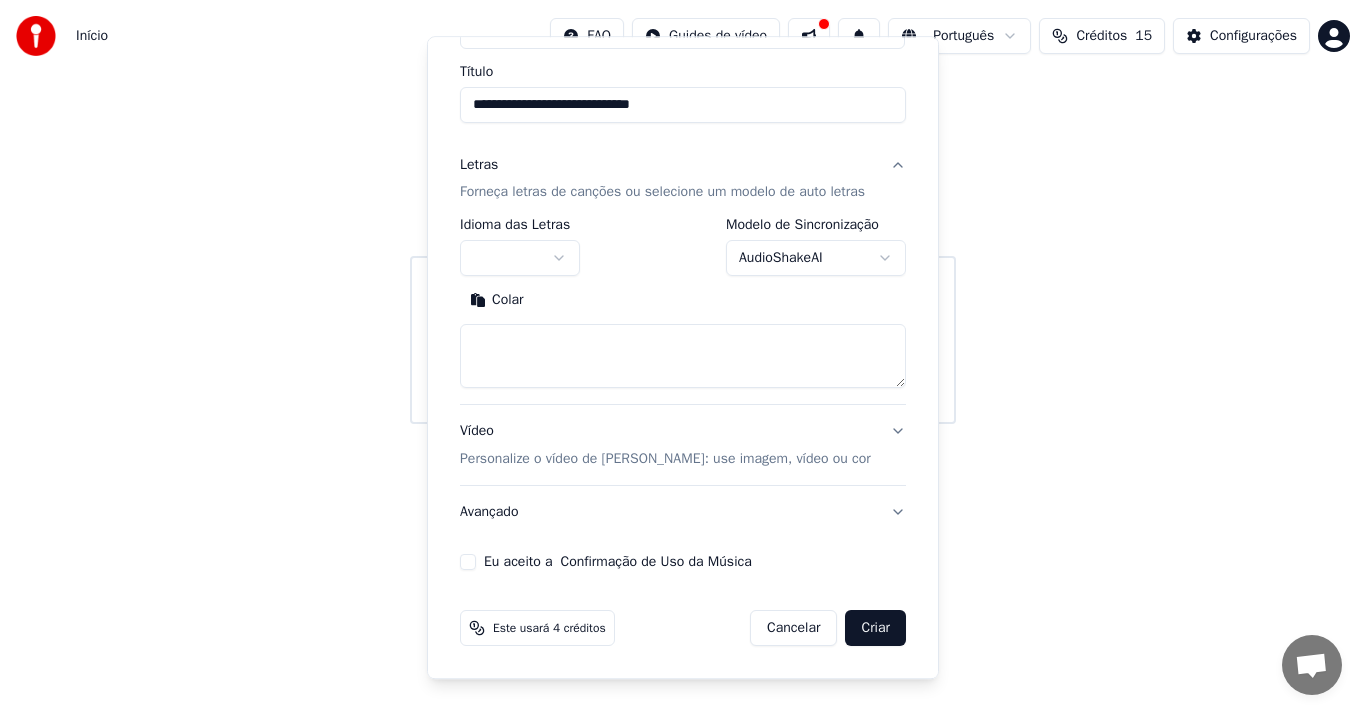 type 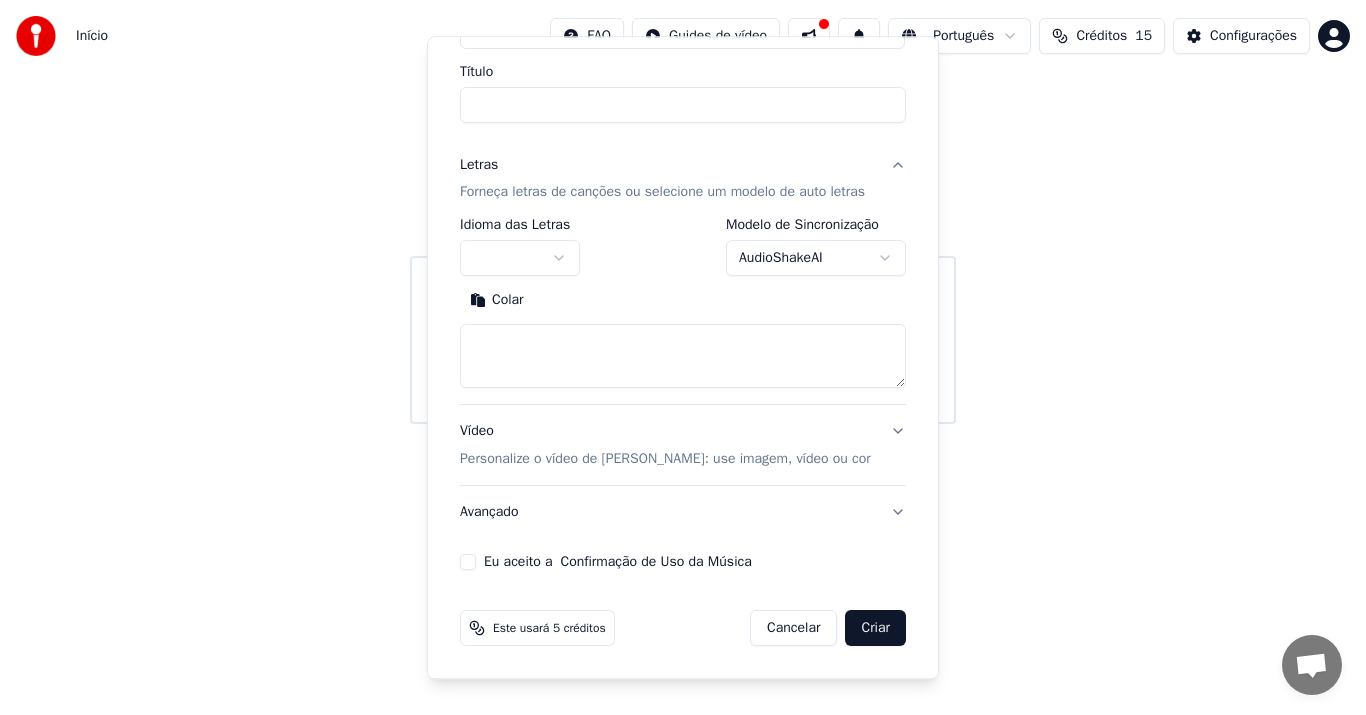scroll, scrollTop: 150, scrollLeft: 0, axis: vertical 